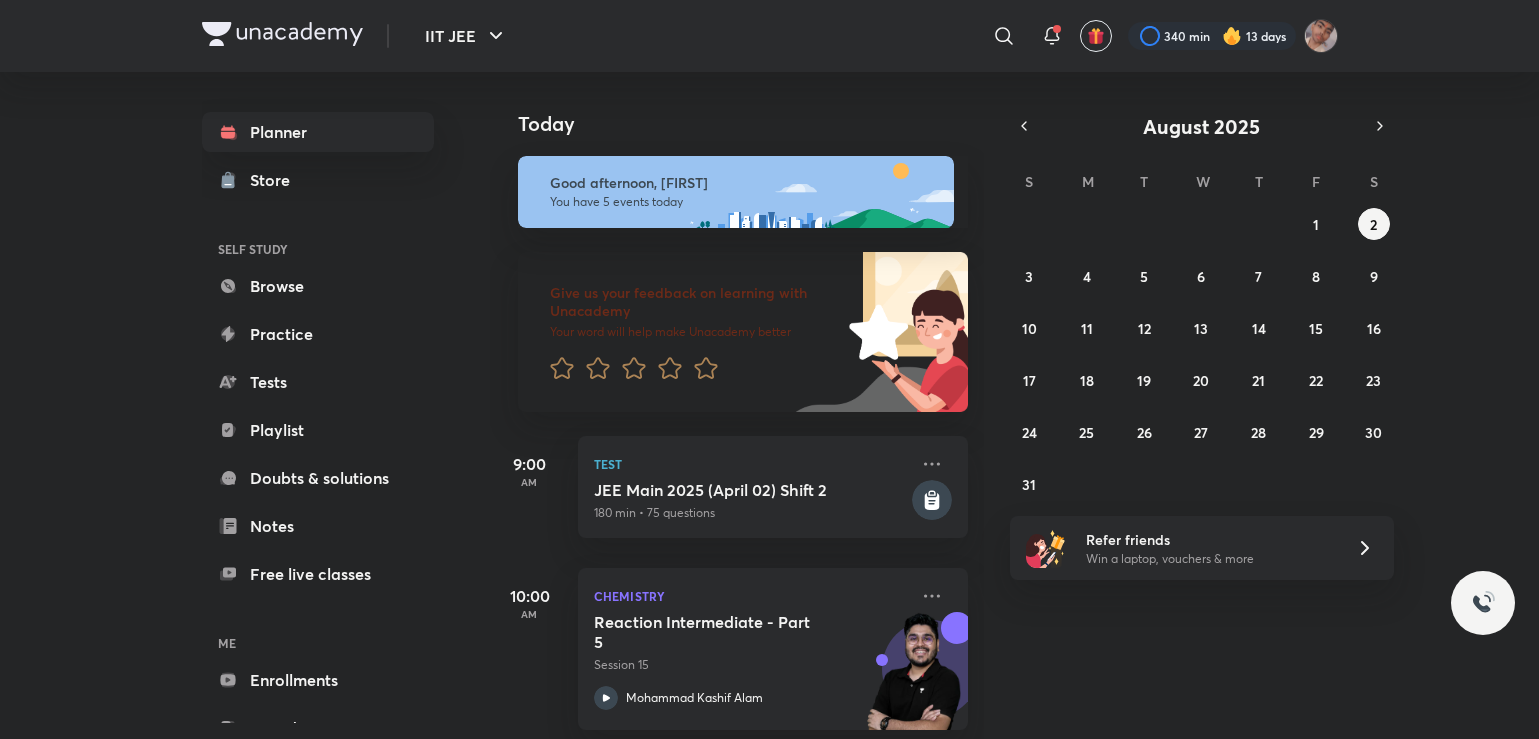 scroll, scrollTop: 0, scrollLeft: 0, axis: both 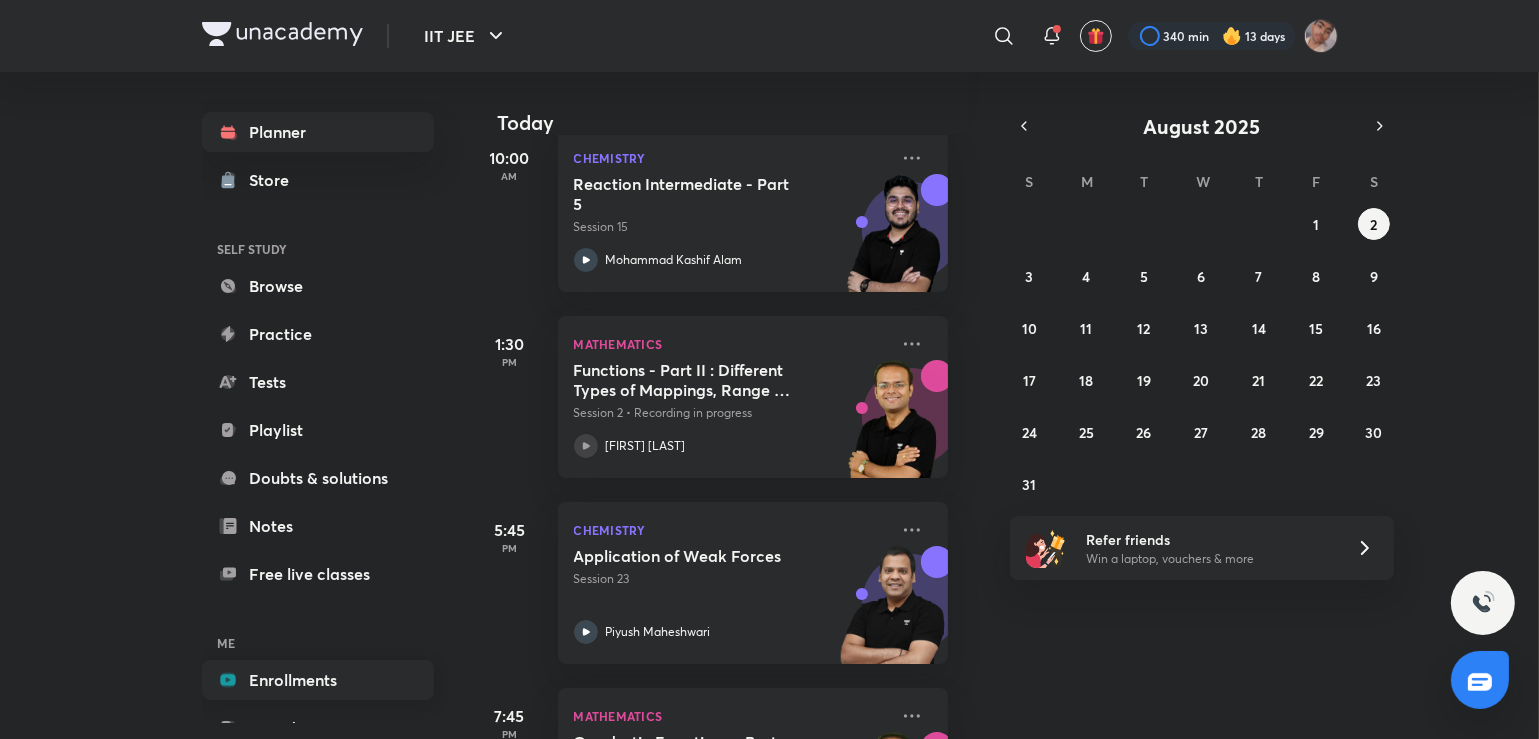 click on "Enrollments" at bounding box center [318, 680] 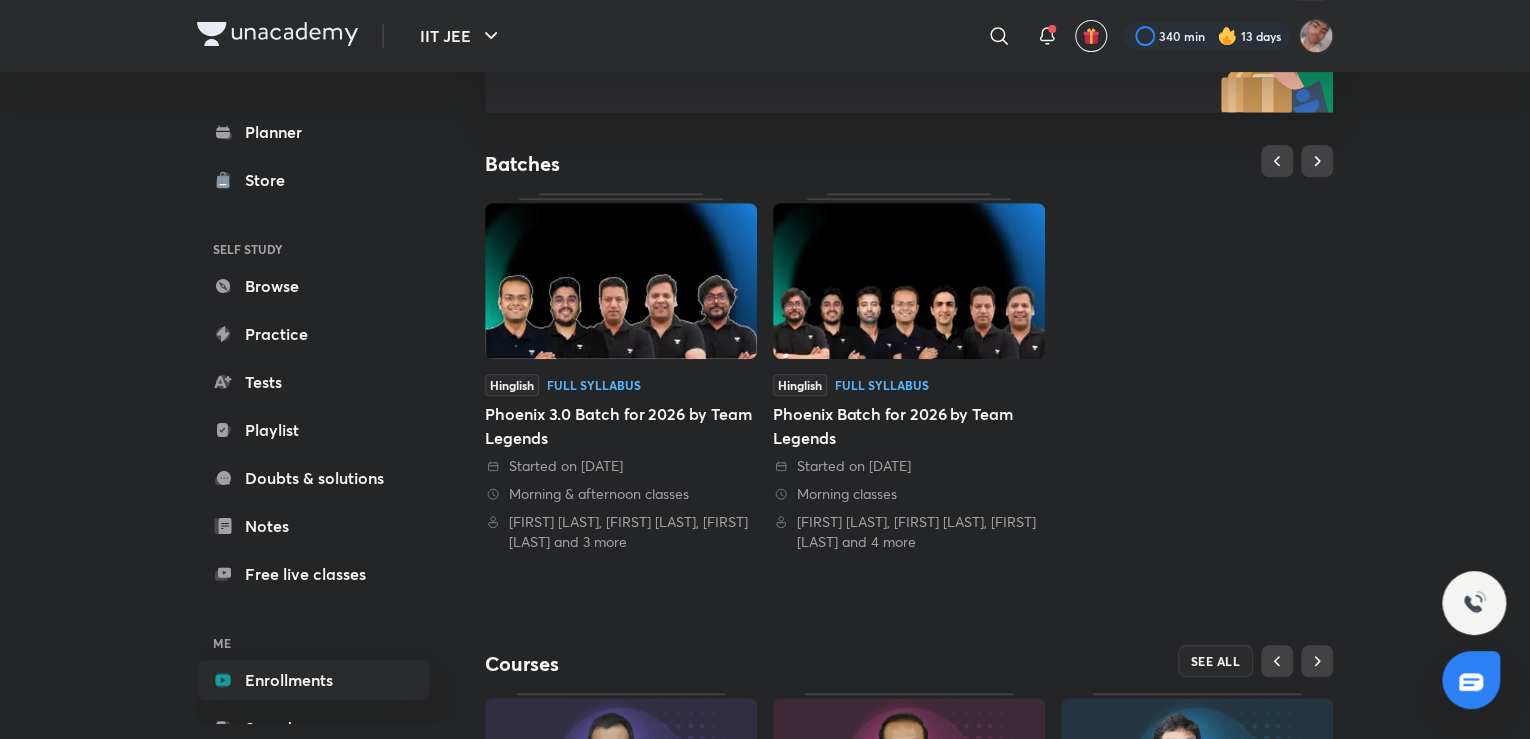 scroll, scrollTop: 377, scrollLeft: 0, axis: vertical 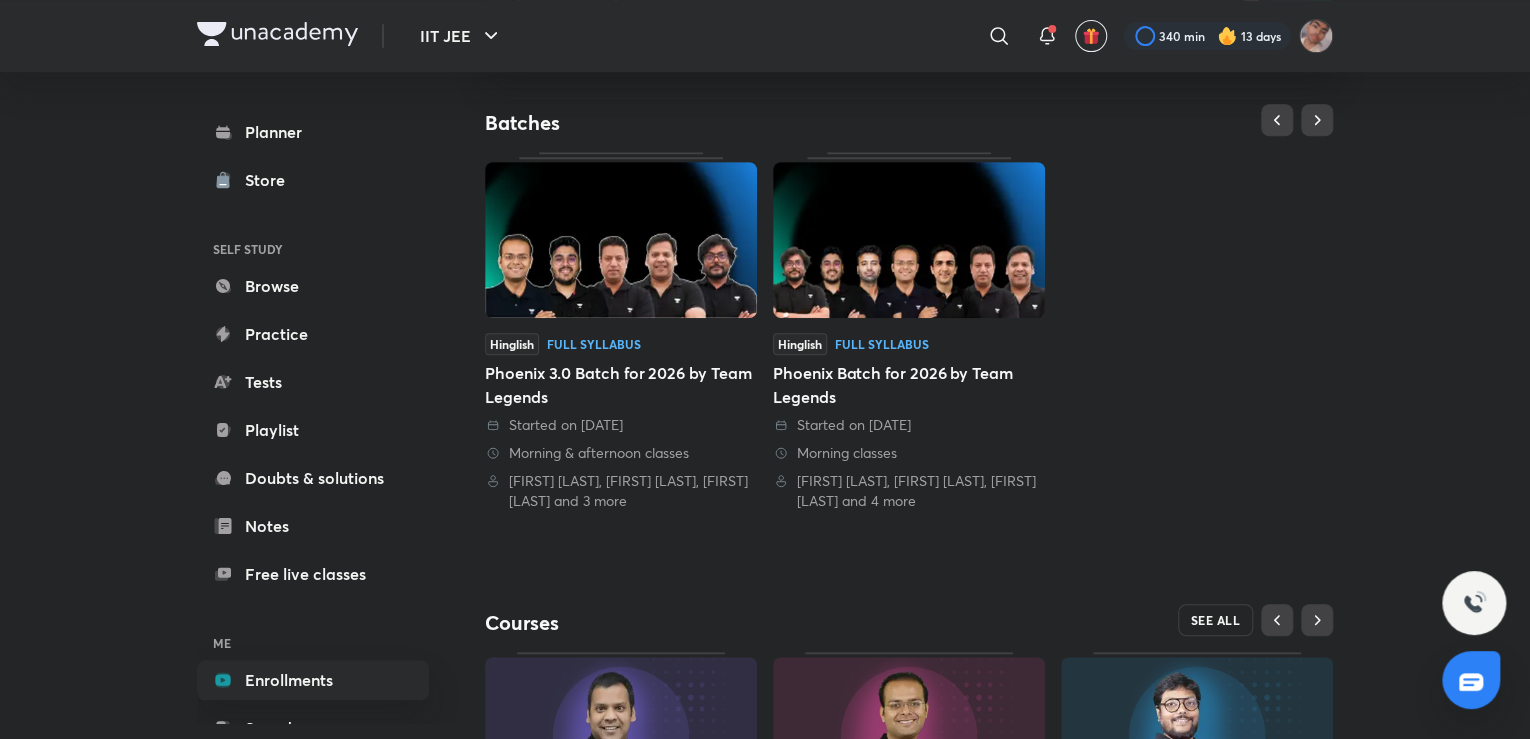 click on "SEE ALL" at bounding box center (1216, 620) 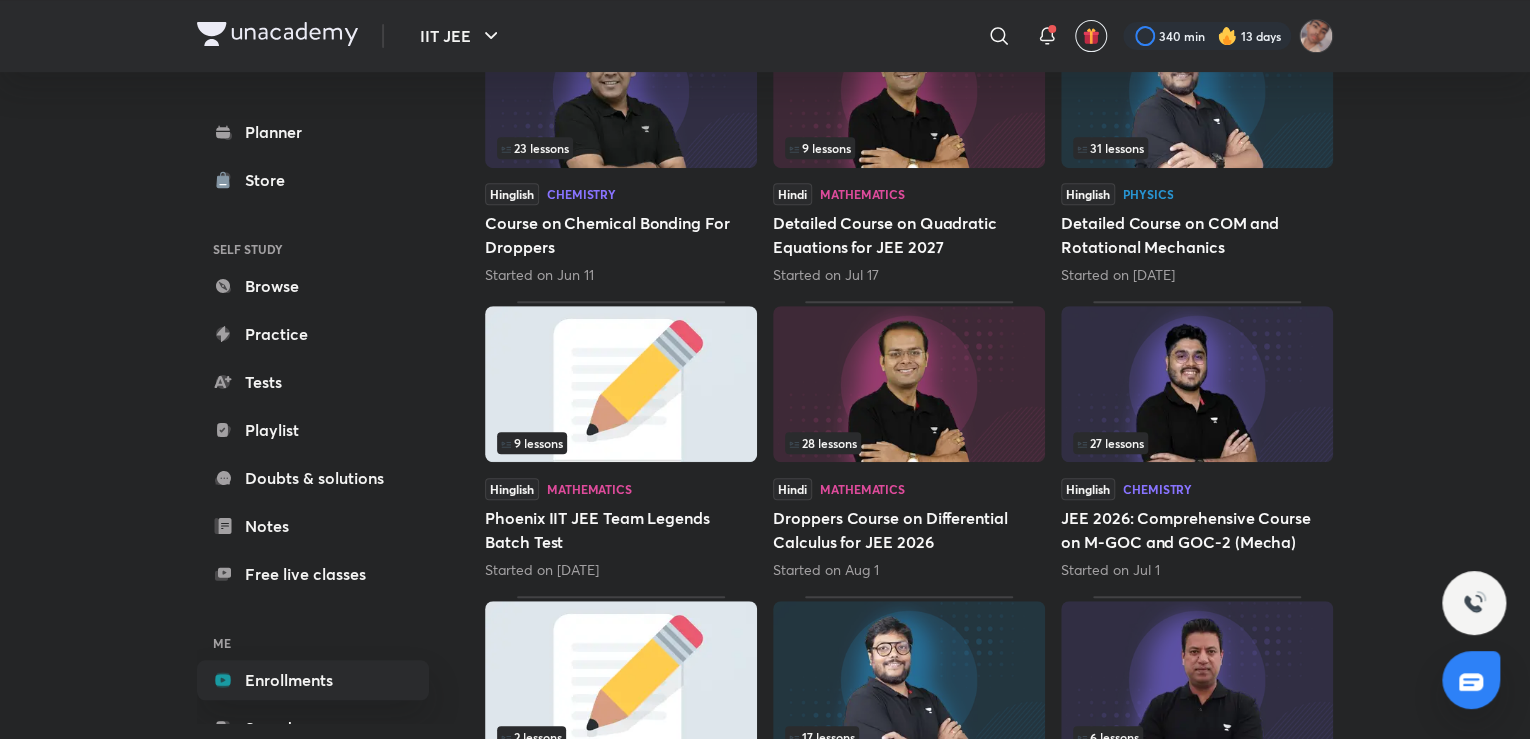 scroll, scrollTop: 0, scrollLeft: 0, axis: both 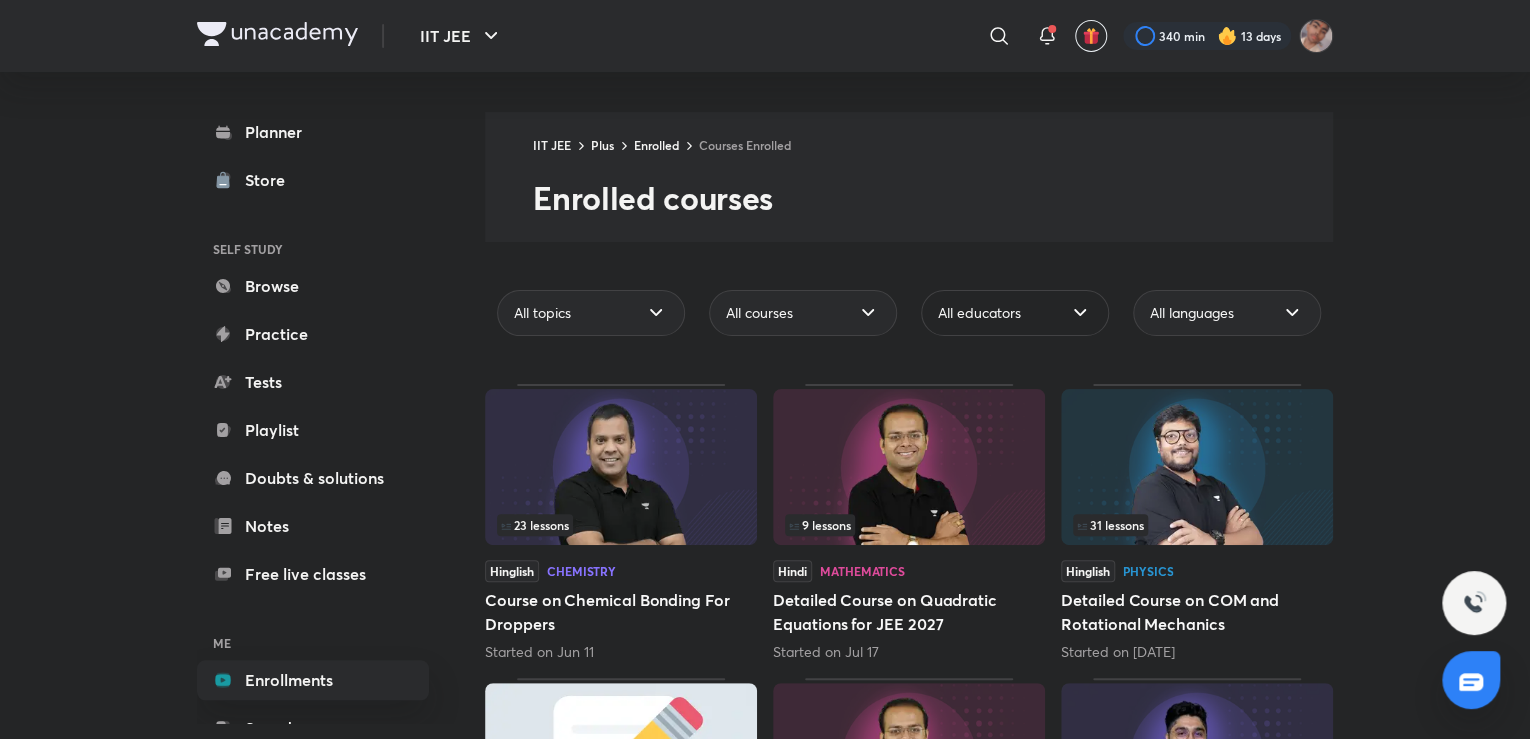 click on "All educators" at bounding box center [979, 313] 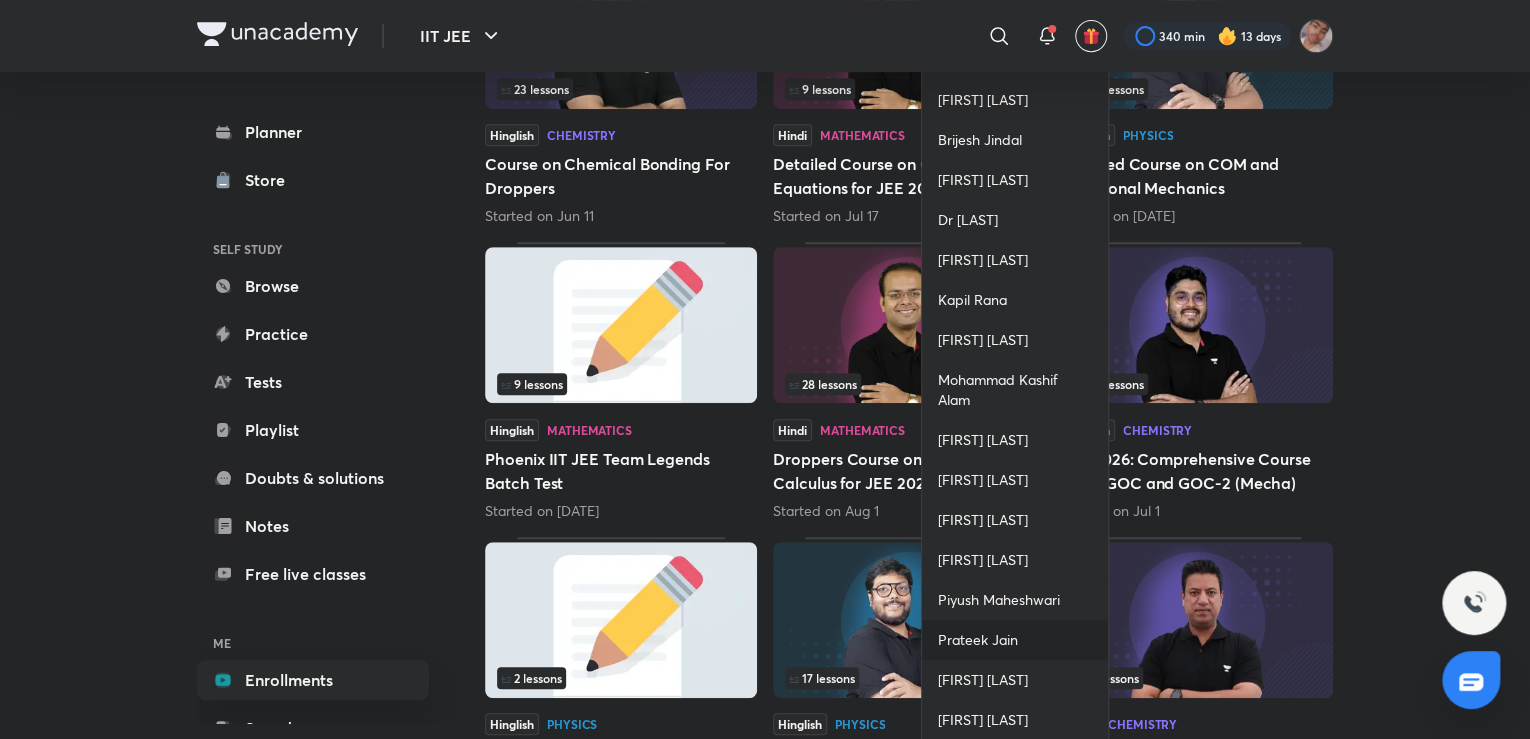 scroll, scrollTop: 436, scrollLeft: 0, axis: vertical 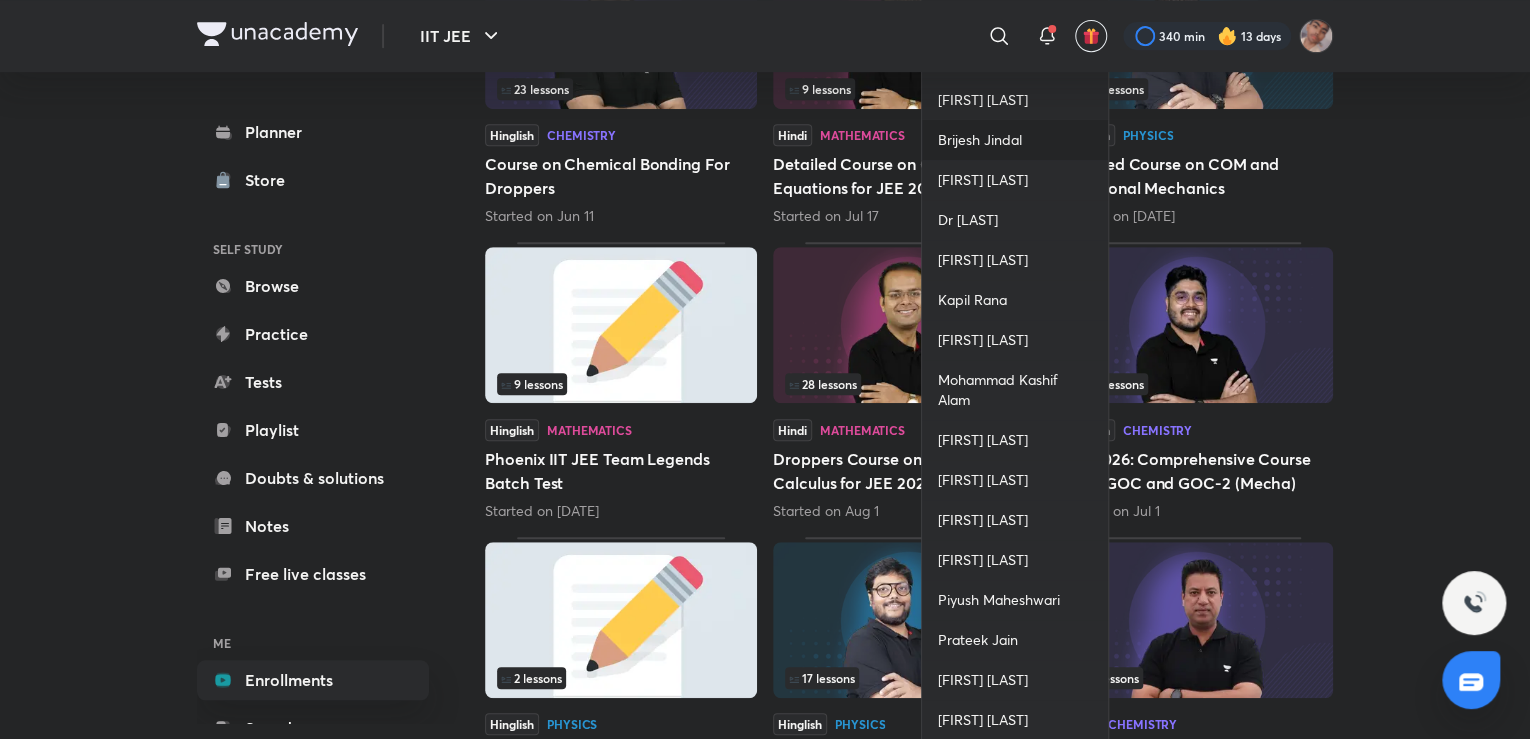 click on "Brijesh Jindal" at bounding box center (980, 140) 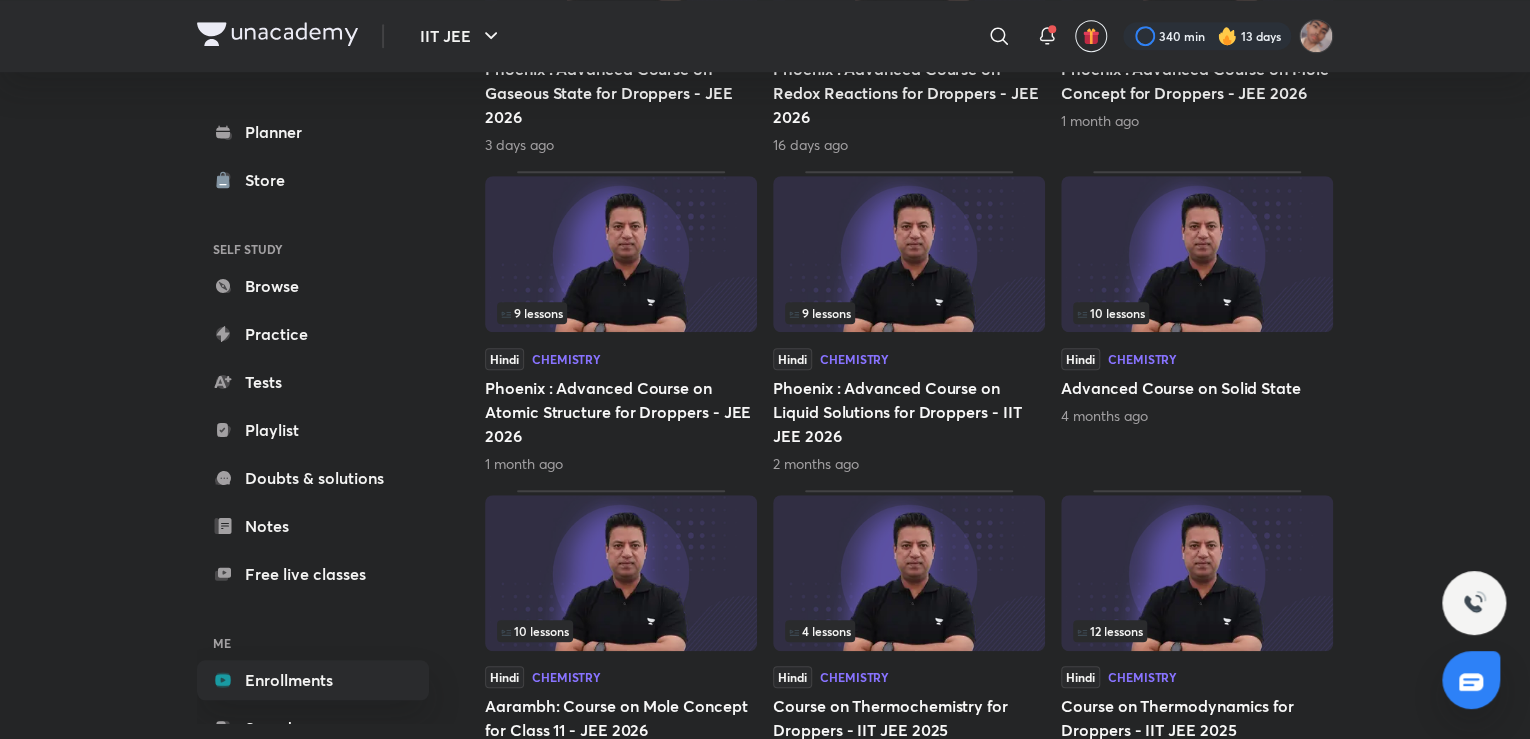 scroll, scrollTop: 912, scrollLeft: 0, axis: vertical 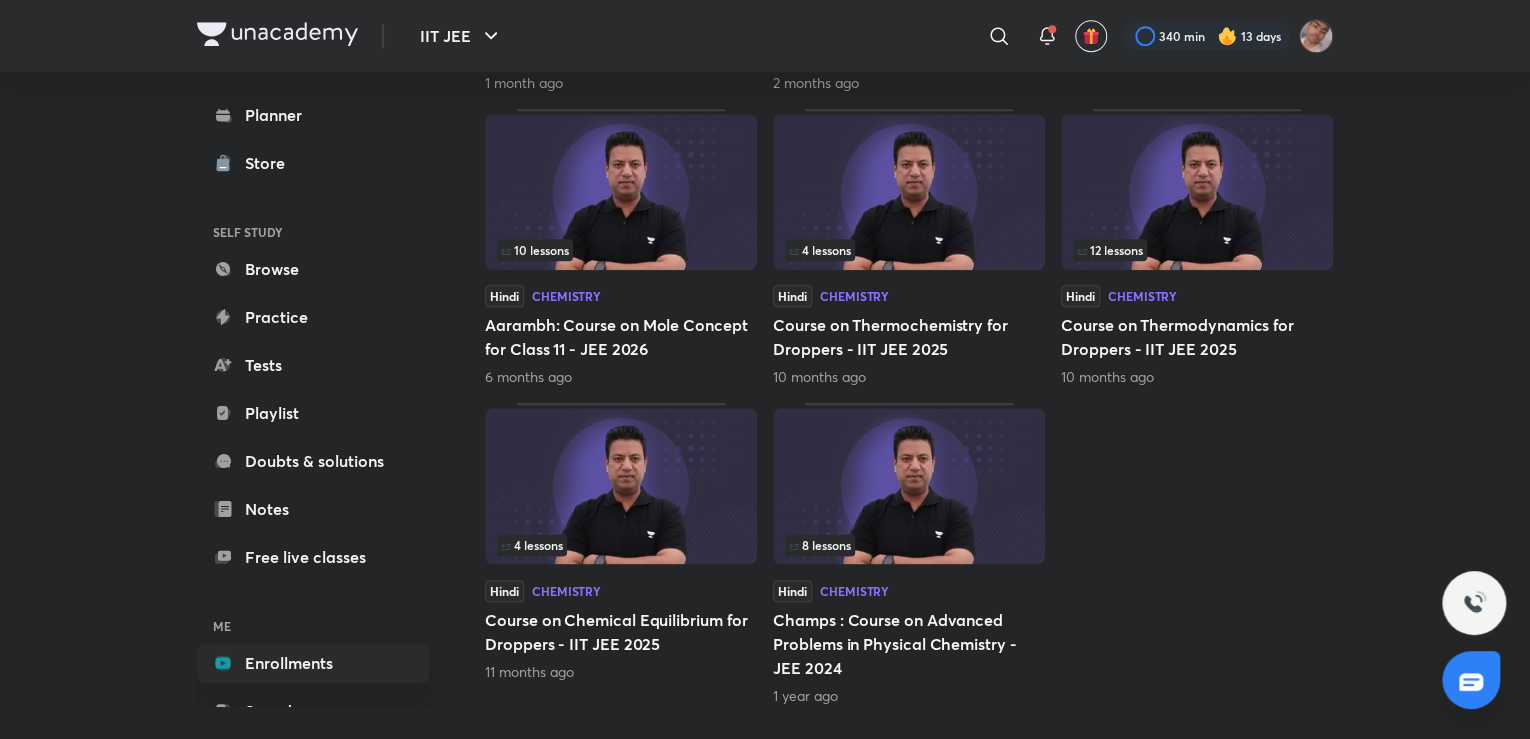 click on "Aarambh: Course on Mole Concept for Class 11 - JEE 2026" at bounding box center (621, 337) 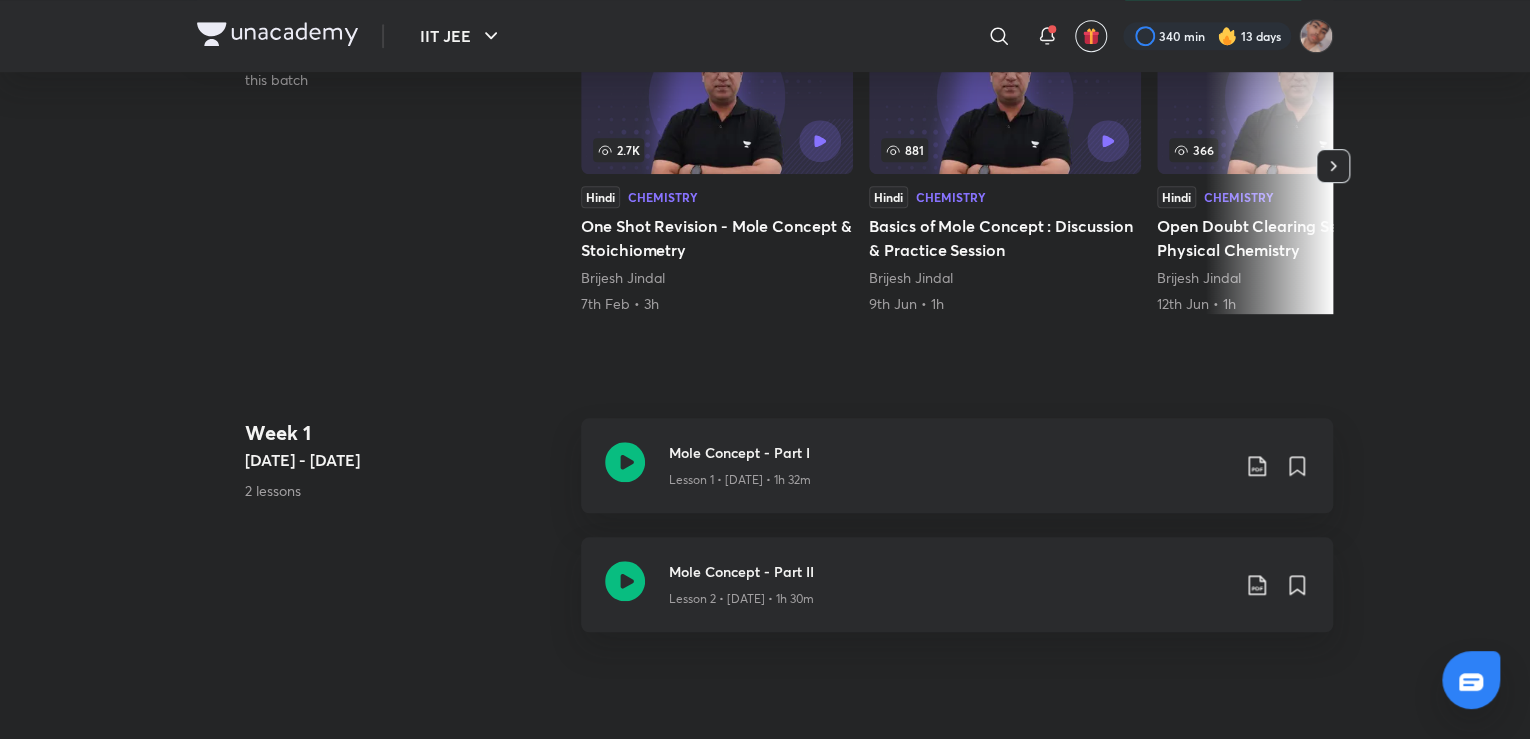 scroll, scrollTop: 0, scrollLeft: 0, axis: both 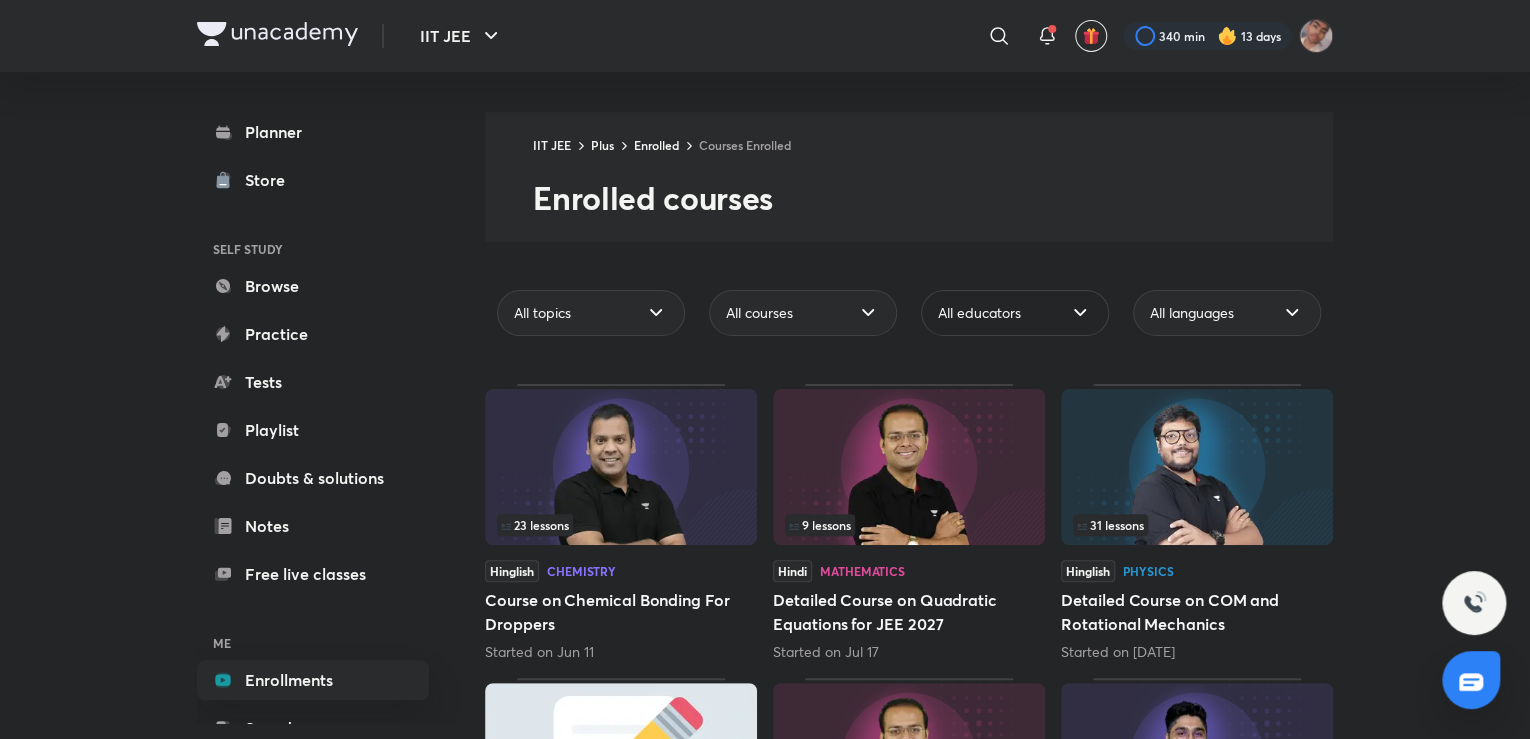 click on "All educators" at bounding box center (979, 313) 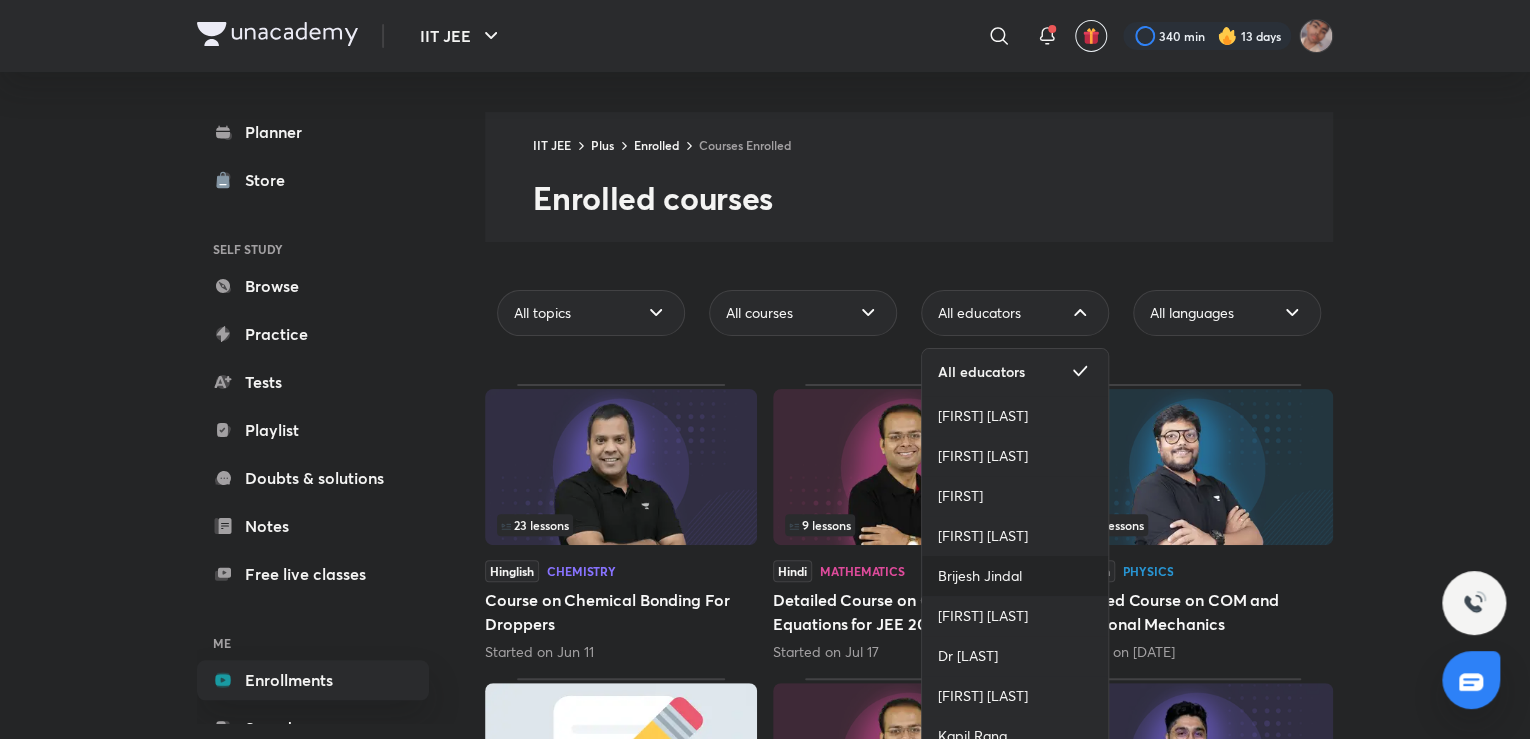 click on "Brijesh Jindal" at bounding box center [980, 576] 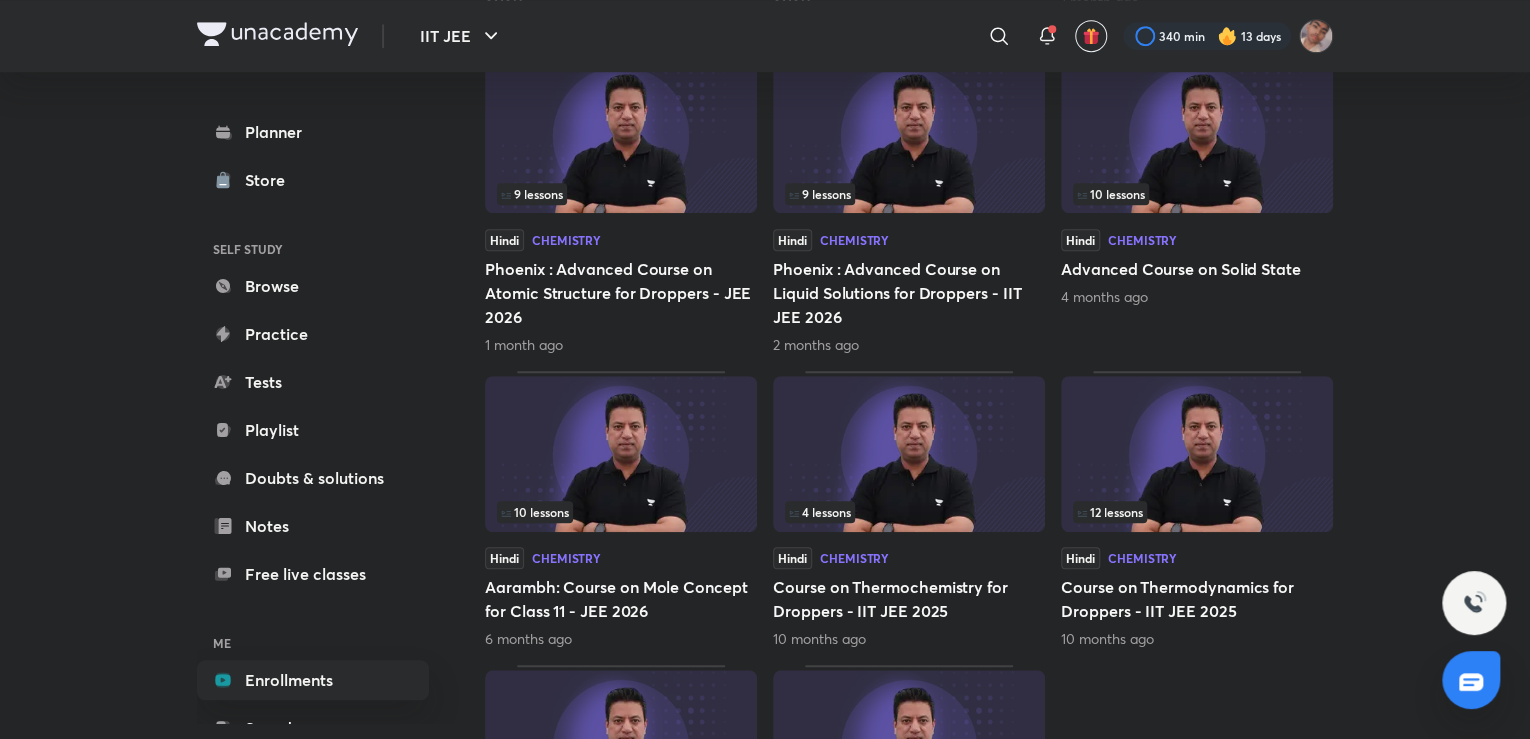 scroll, scrollTop: 644, scrollLeft: 0, axis: vertical 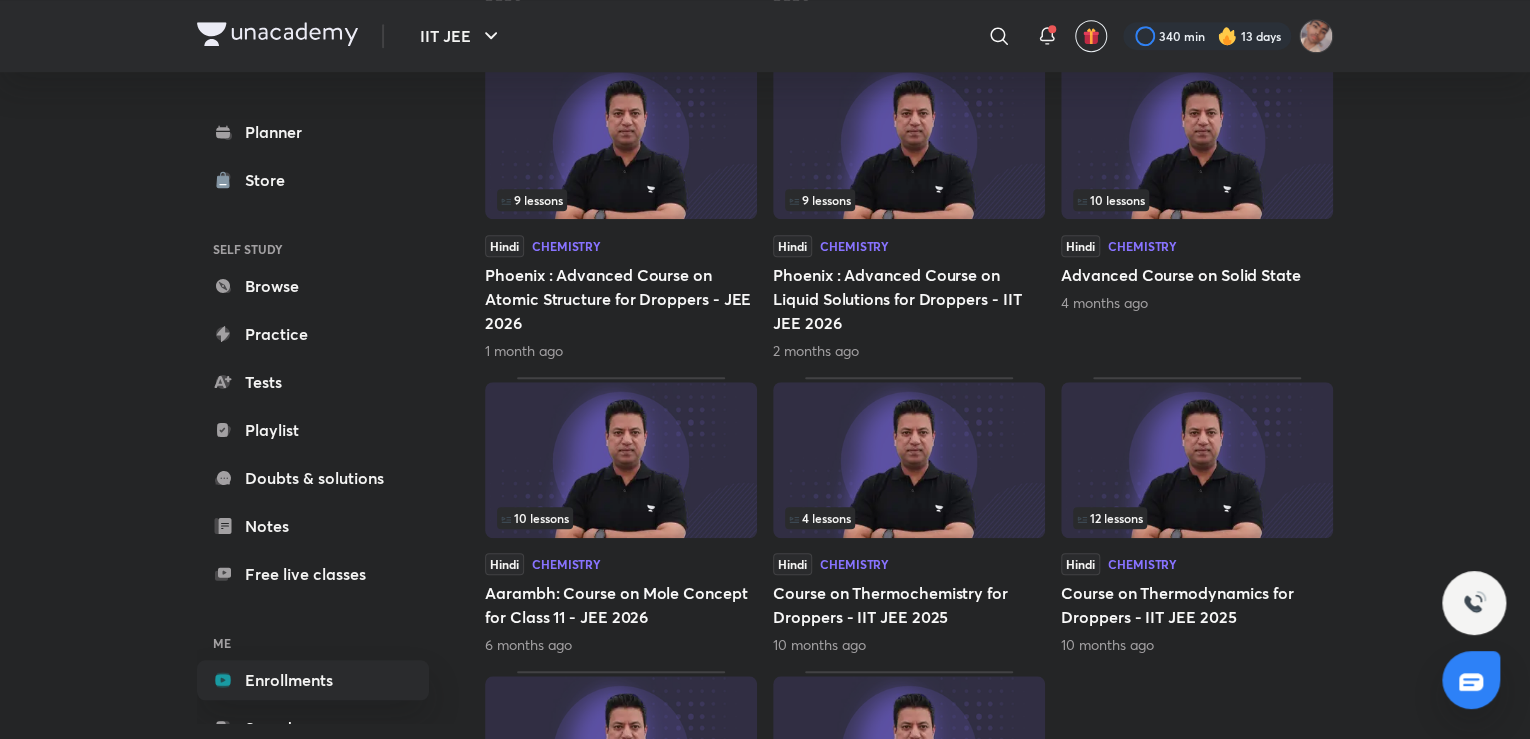 click on "10   lessons" at bounding box center [1197, 200] 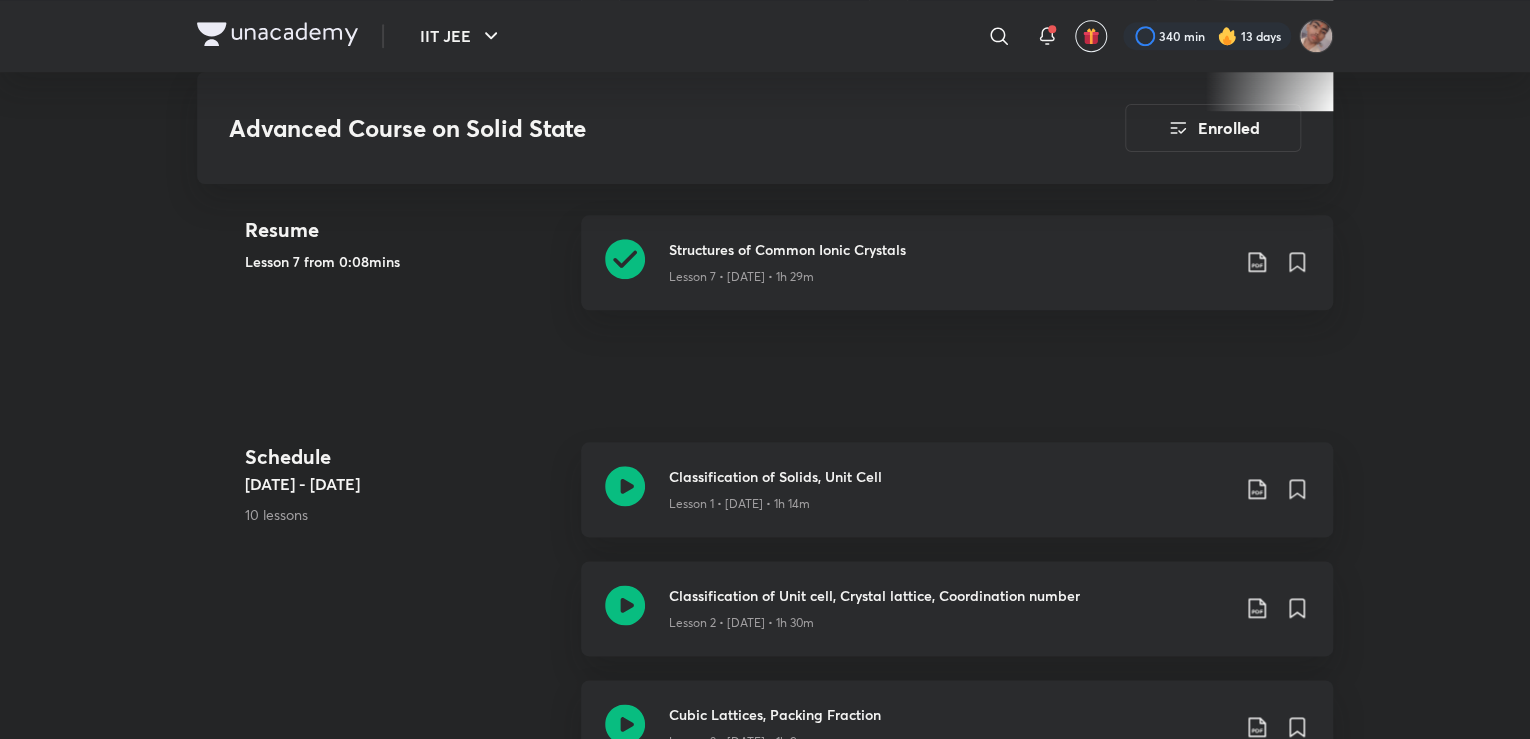 scroll, scrollTop: 936, scrollLeft: 0, axis: vertical 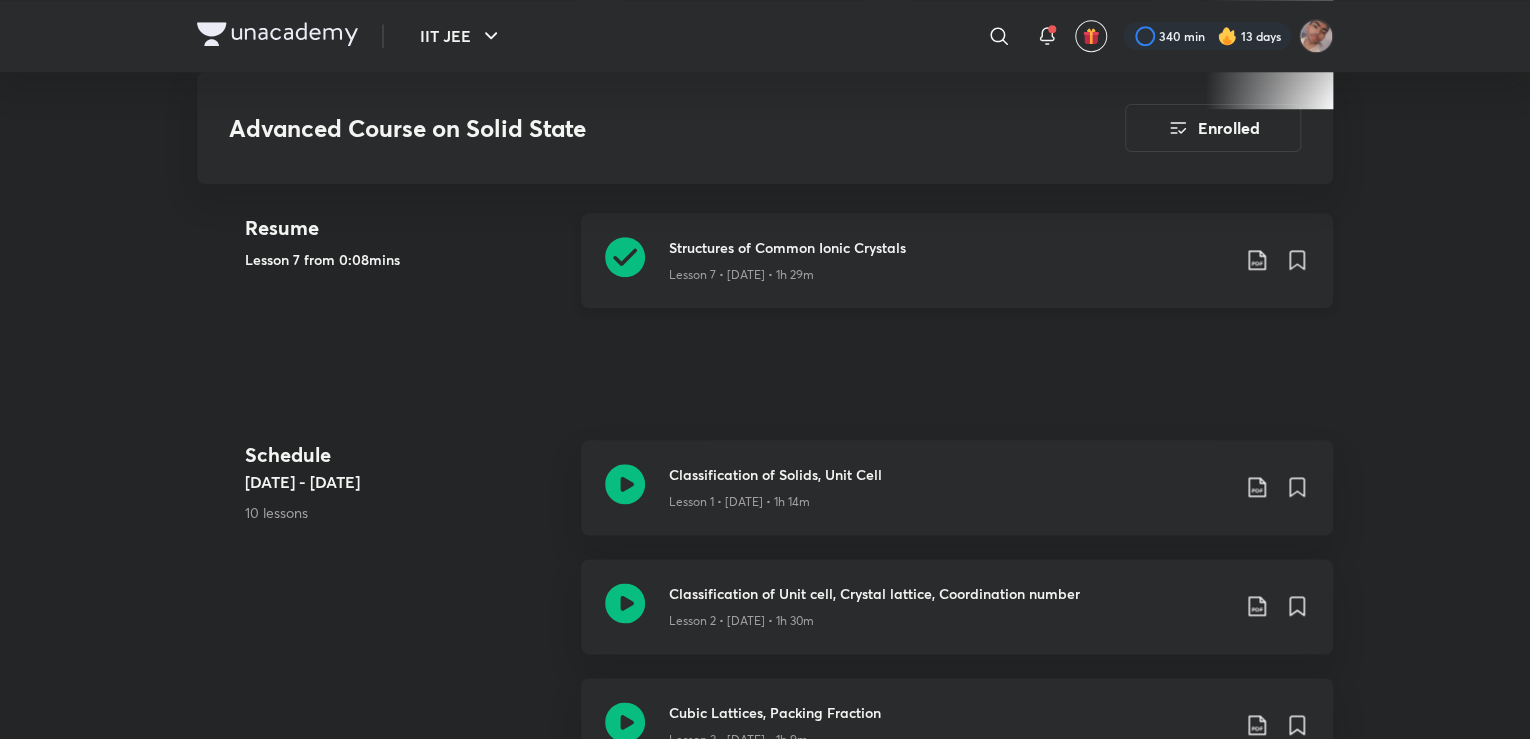click 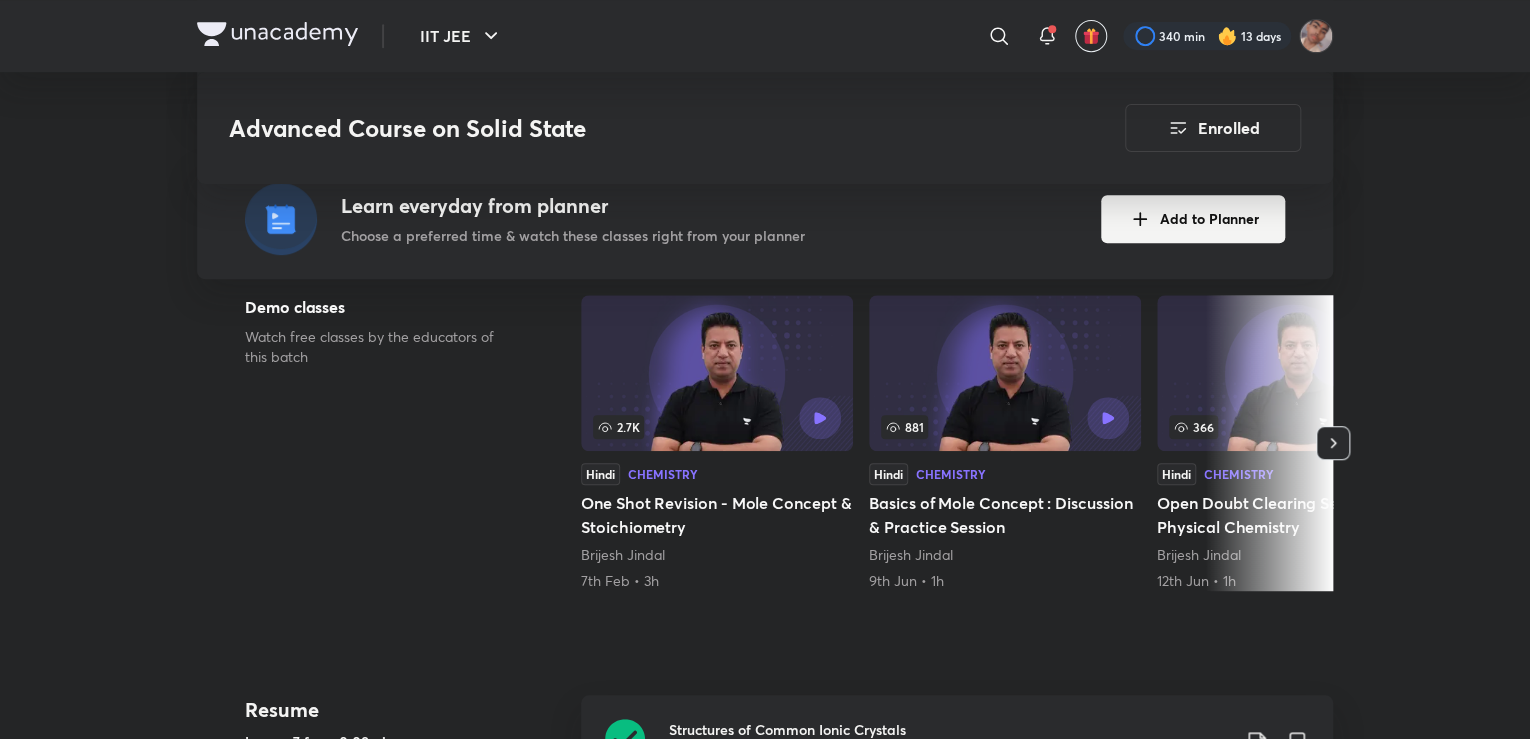 scroll, scrollTop: 456, scrollLeft: 0, axis: vertical 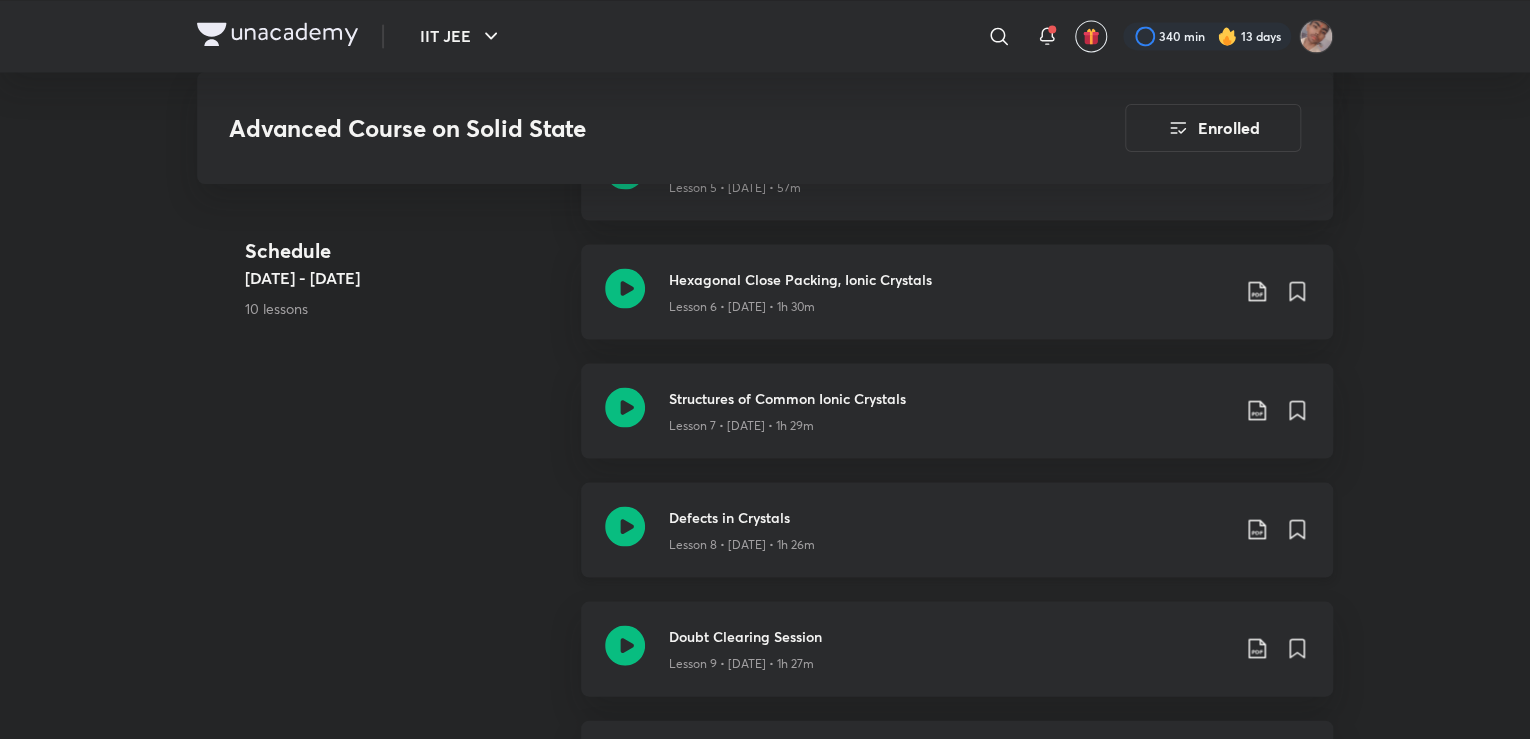 click 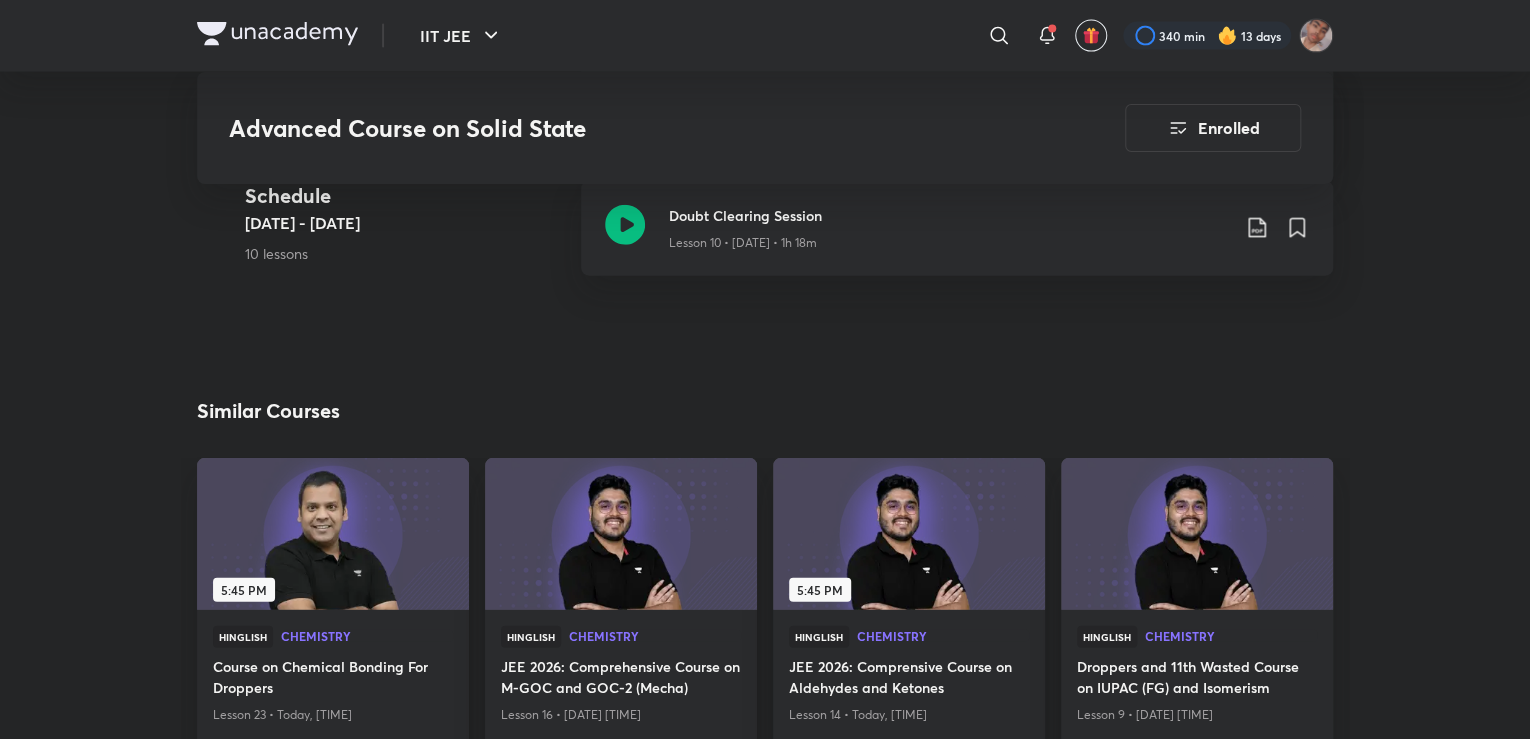 scroll, scrollTop: 2267, scrollLeft: 0, axis: vertical 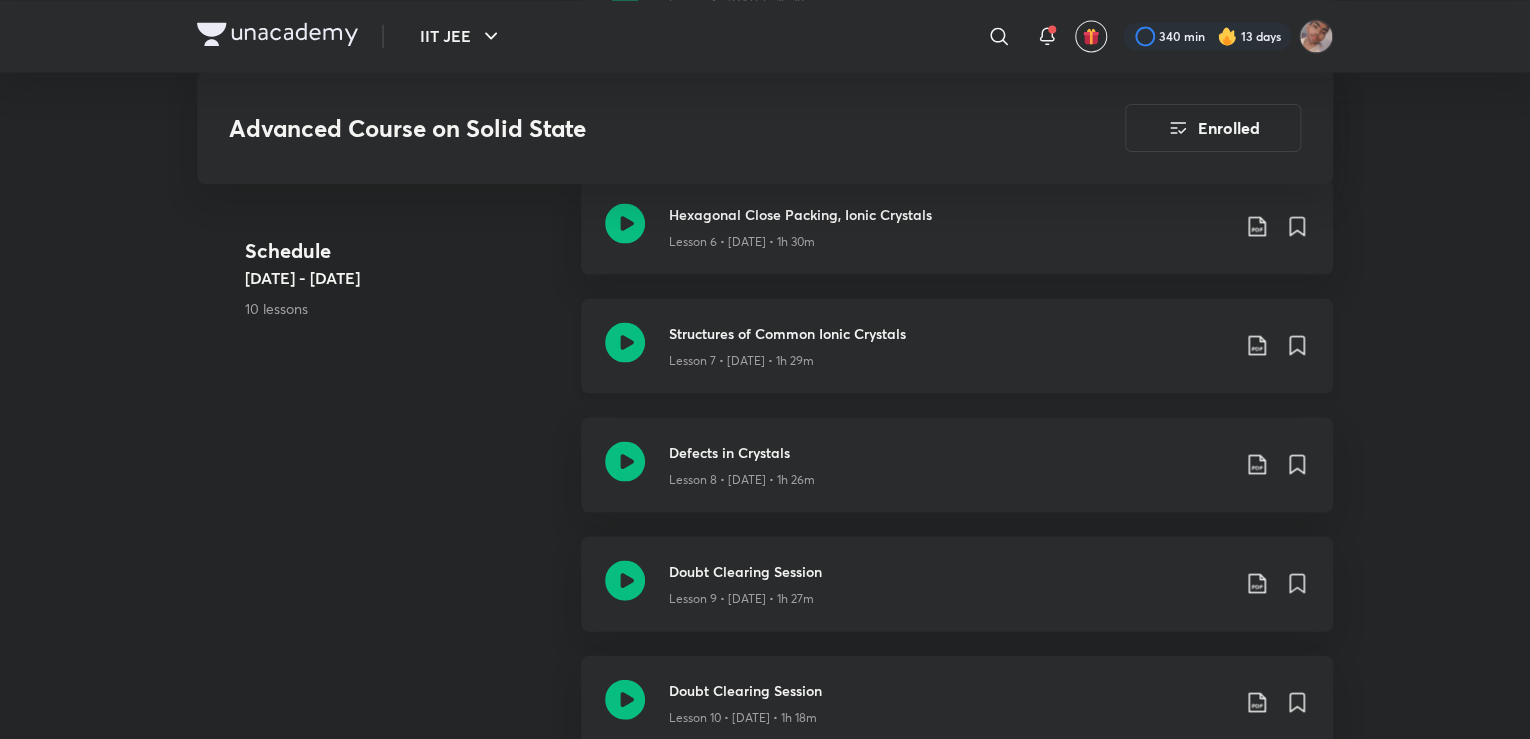 click 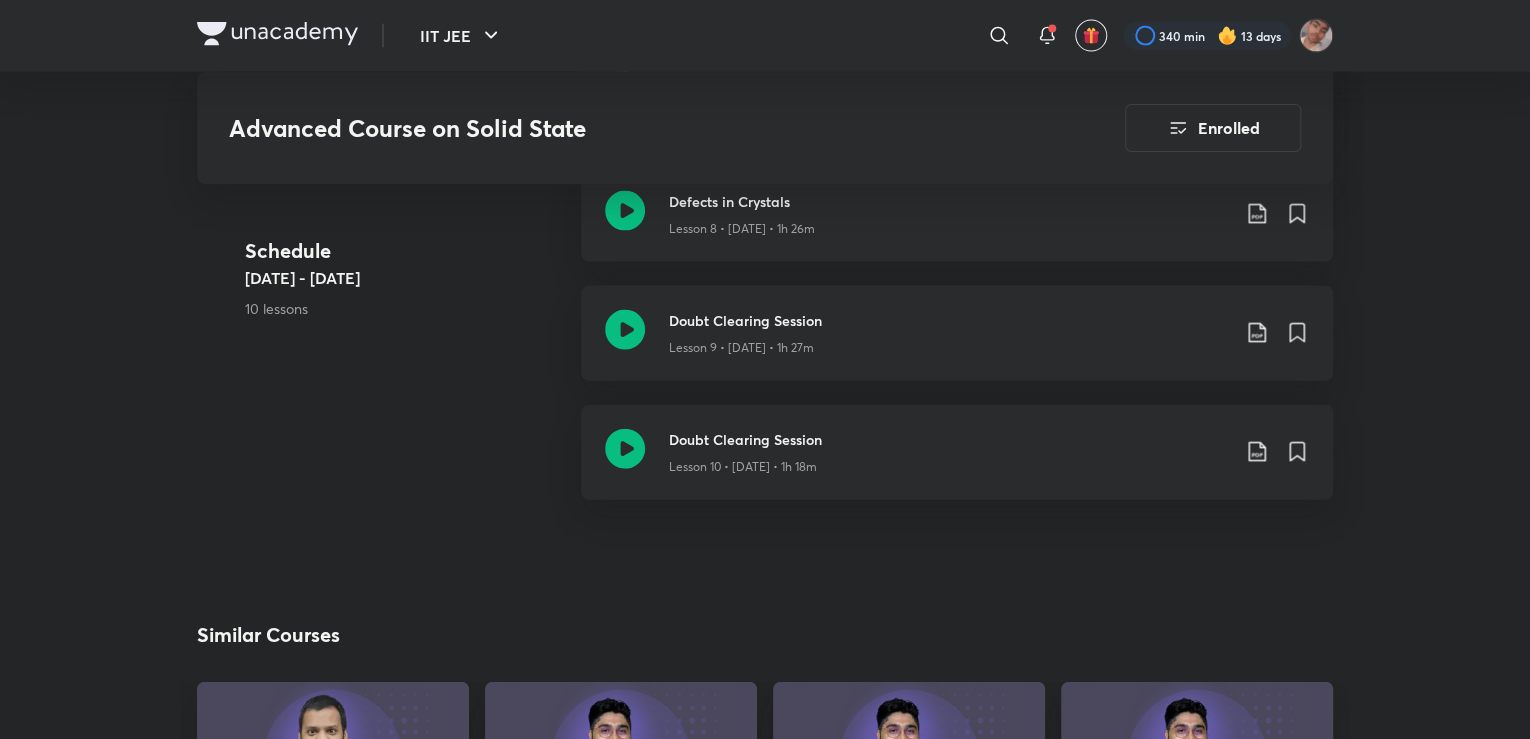 scroll, scrollTop: 1872, scrollLeft: 0, axis: vertical 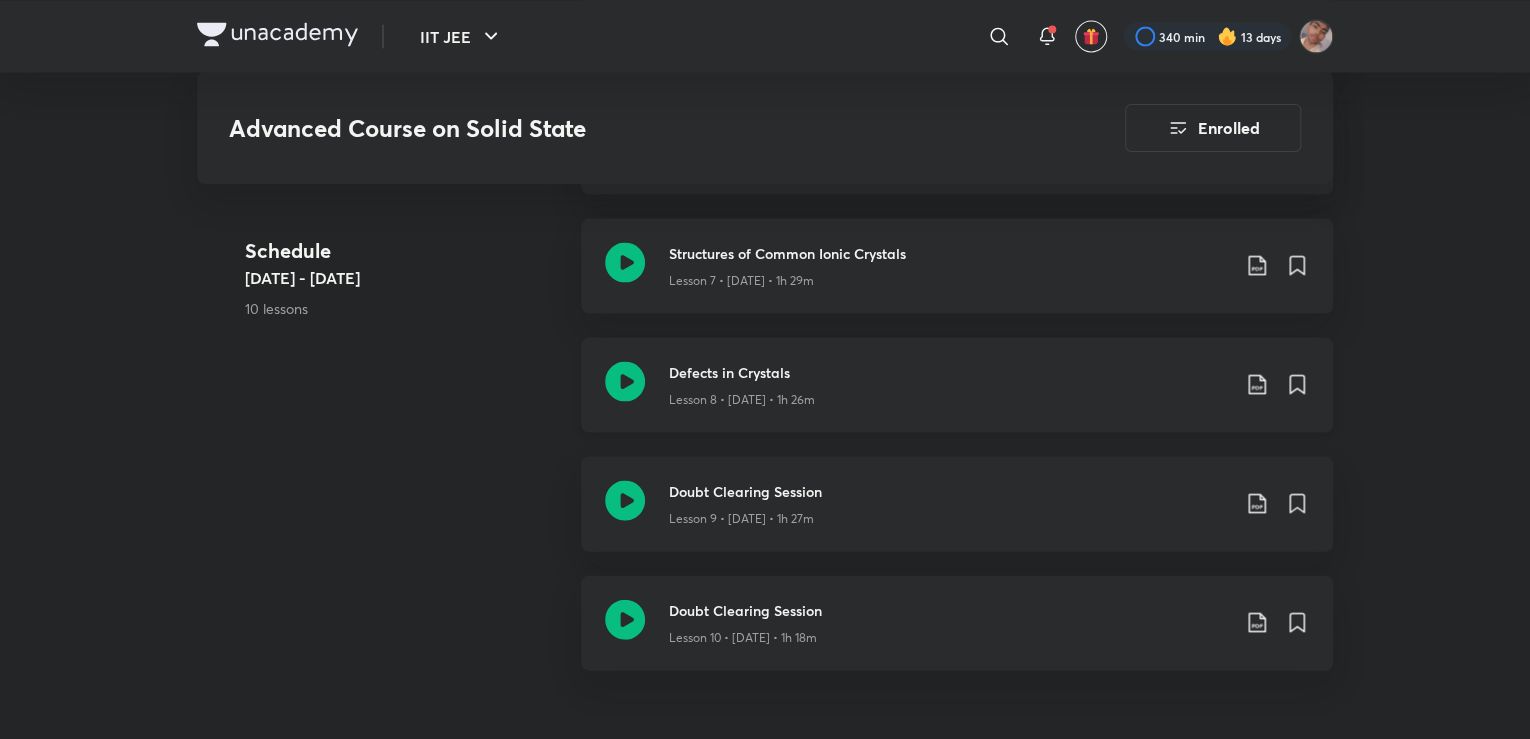 click 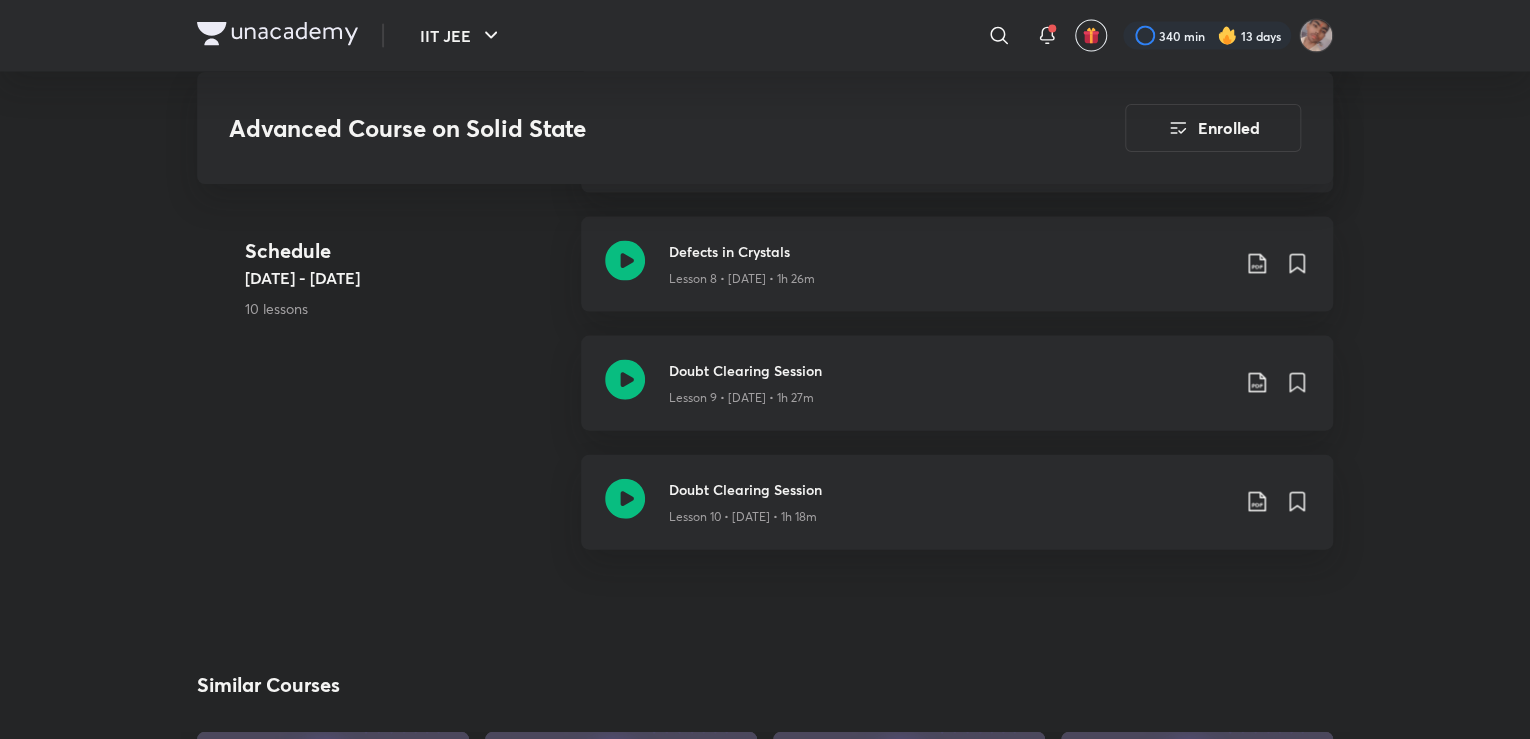 scroll, scrollTop: 1952, scrollLeft: 0, axis: vertical 